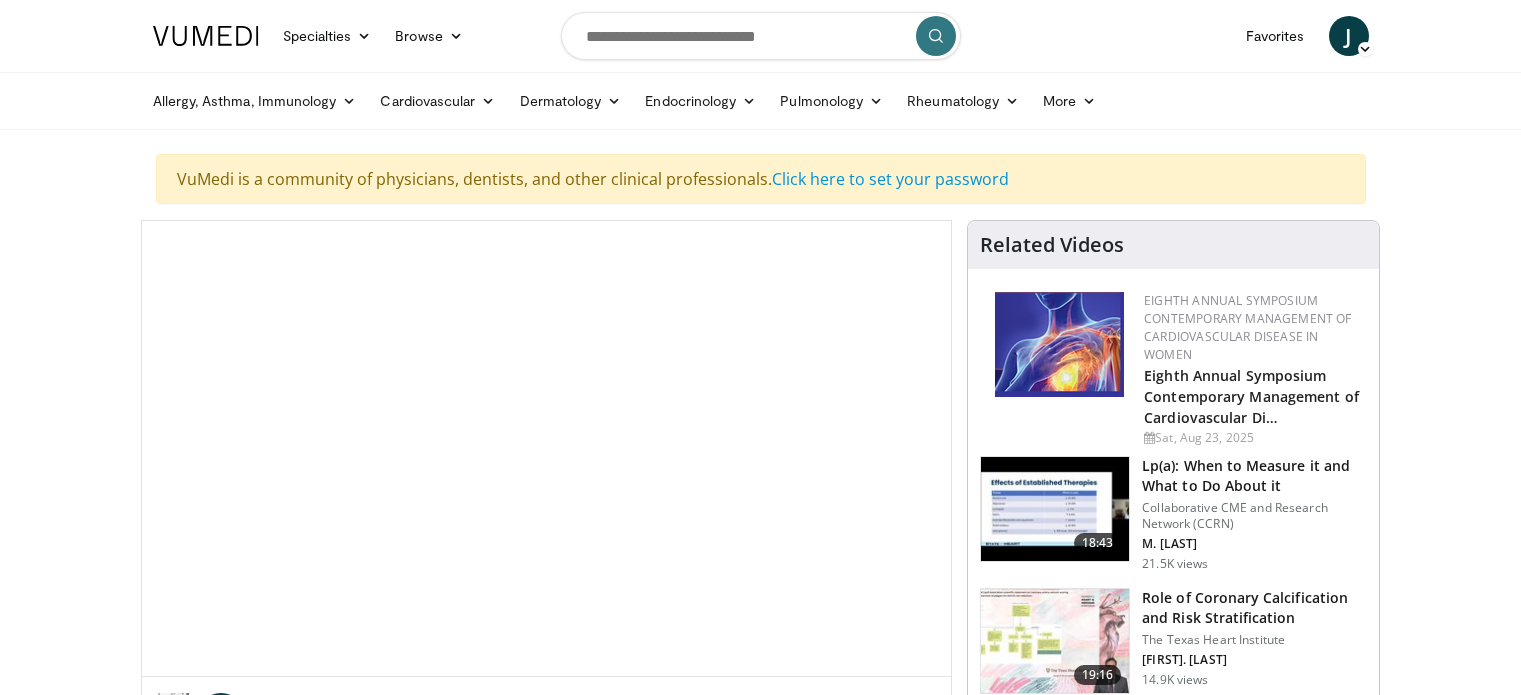scroll, scrollTop: 0, scrollLeft: 0, axis: both 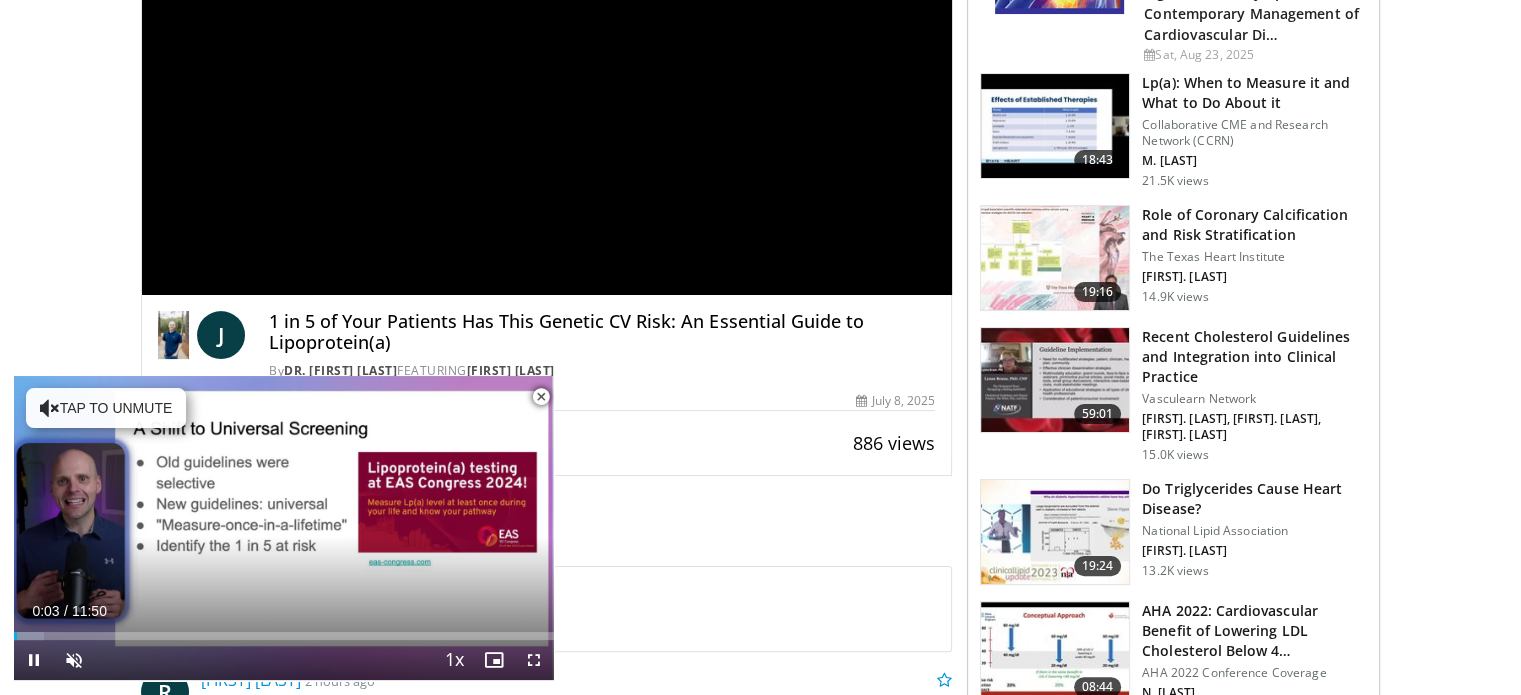 click at bounding box center [541, 397] 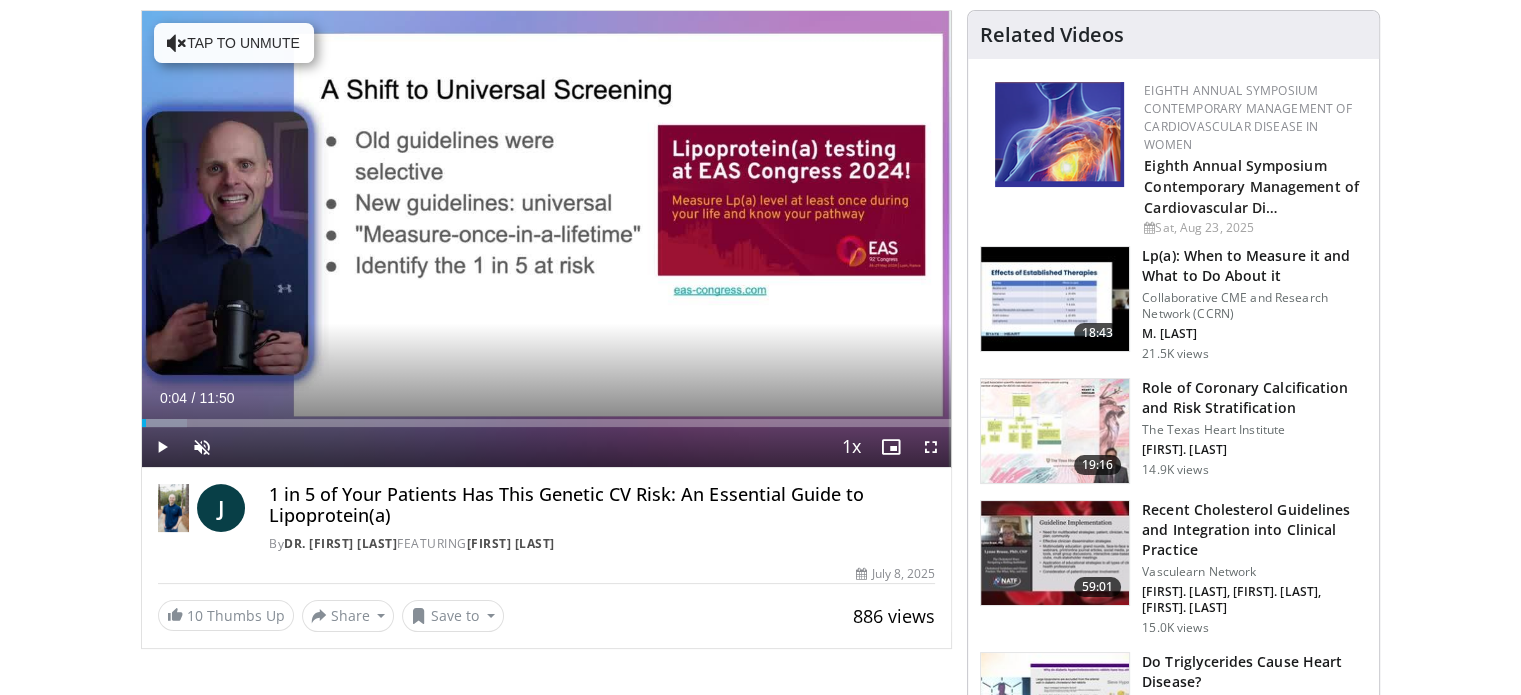 scroll, scrollTop: 208, scrollLeft: 0, axis: vertical 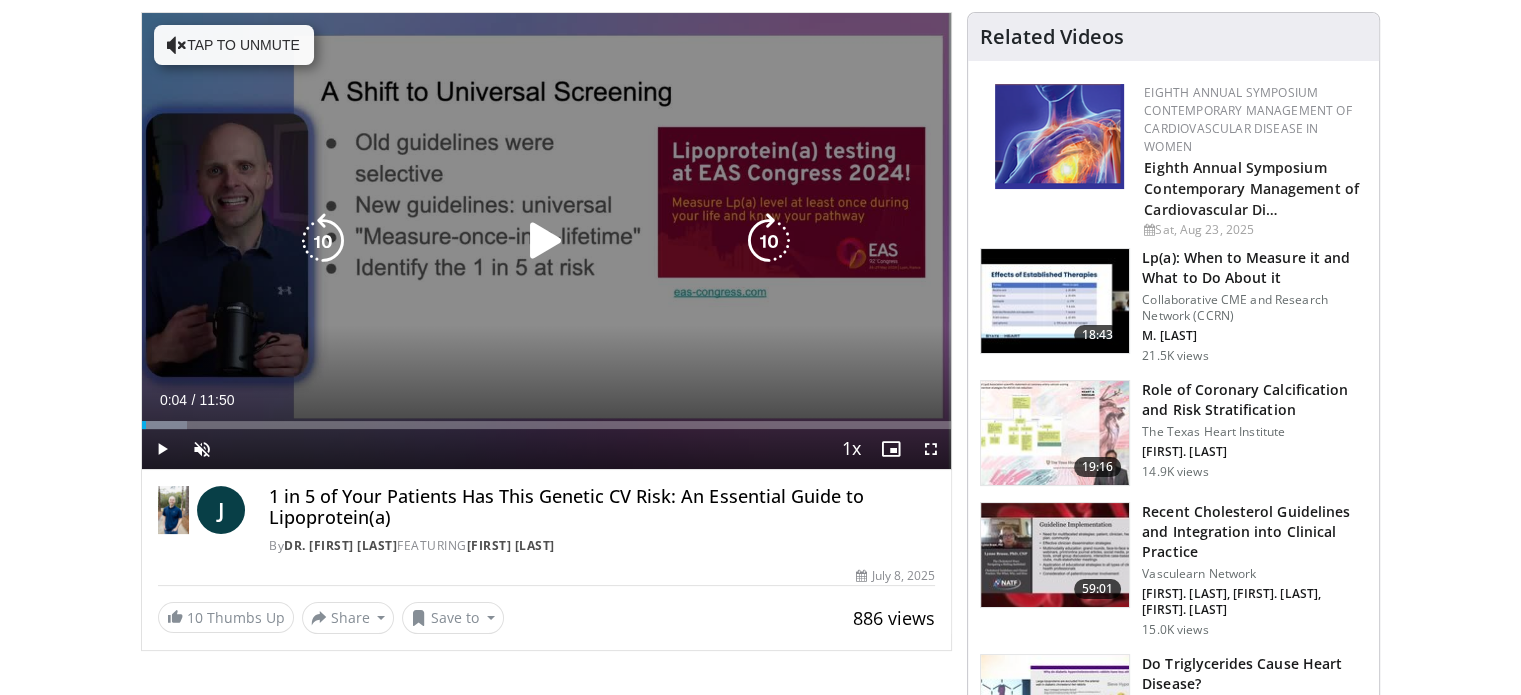 click on "10 seconds
Tap to unmute" at bounding box center [547, 241] 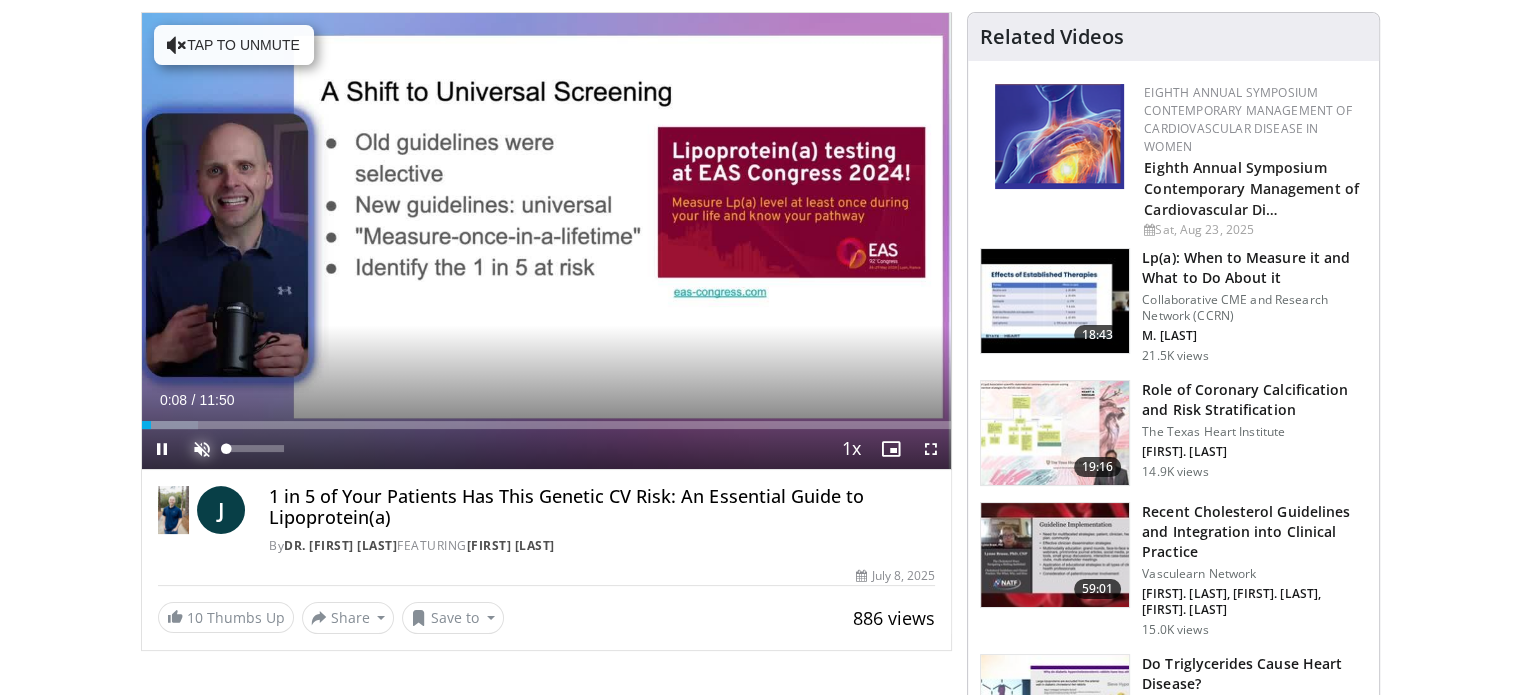 click at bounding box center [202, 449] 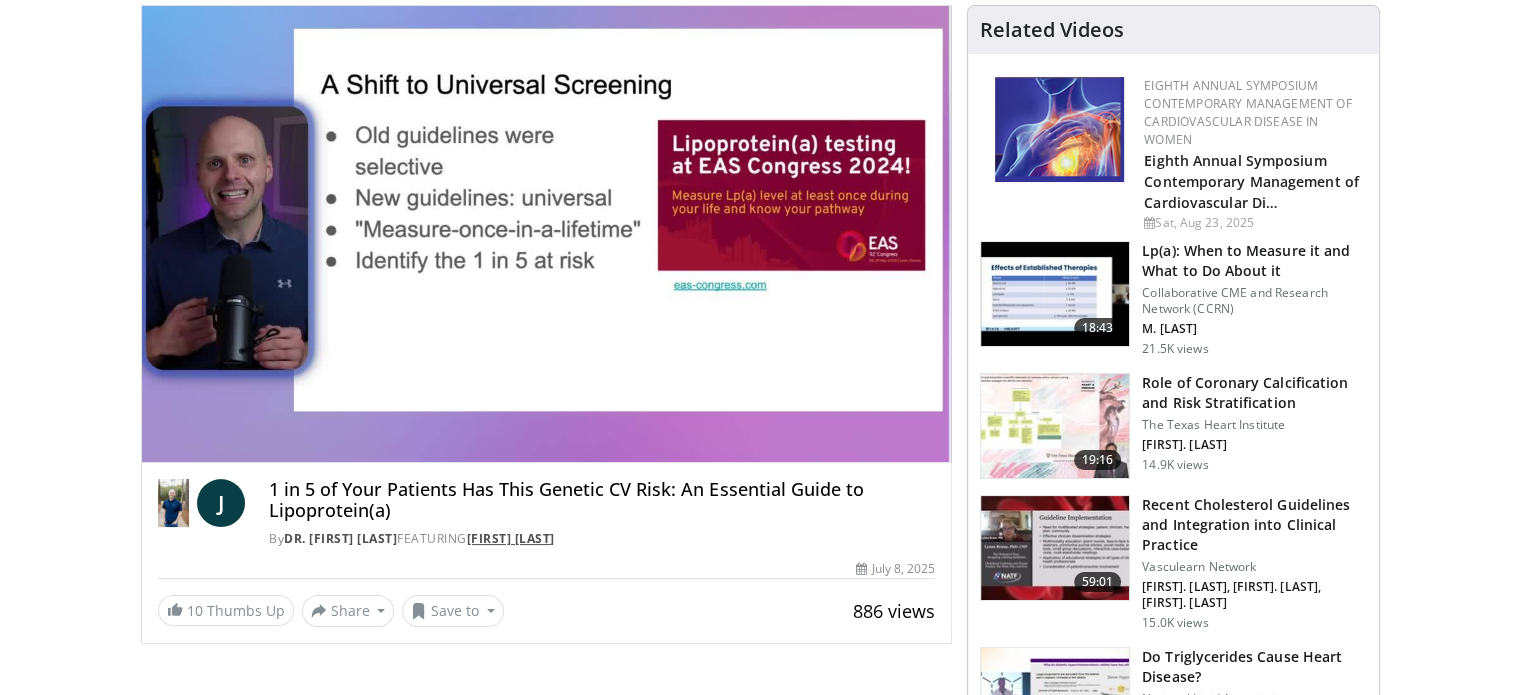 scroll, scrollTop: 228, scrollLeft: 0, axis: vertical 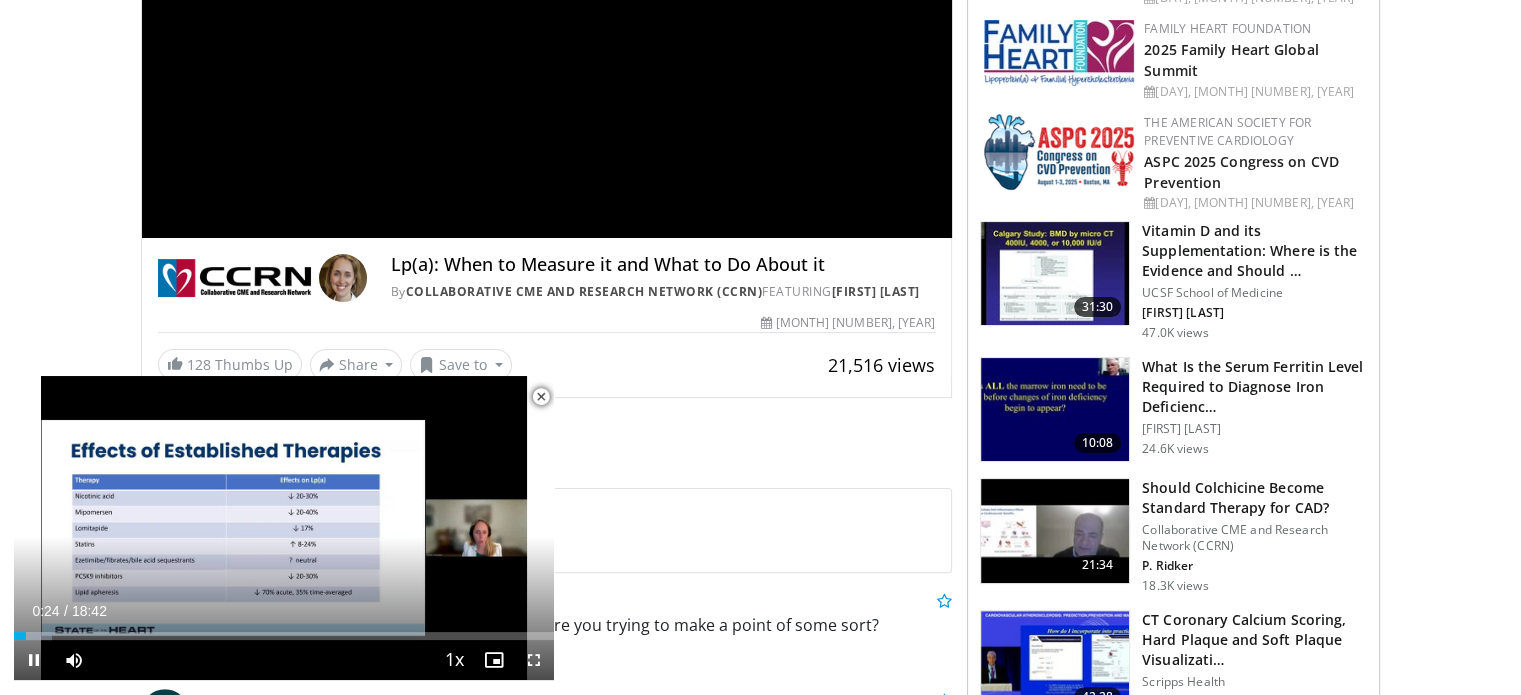 click at bounding box center (541, 397) 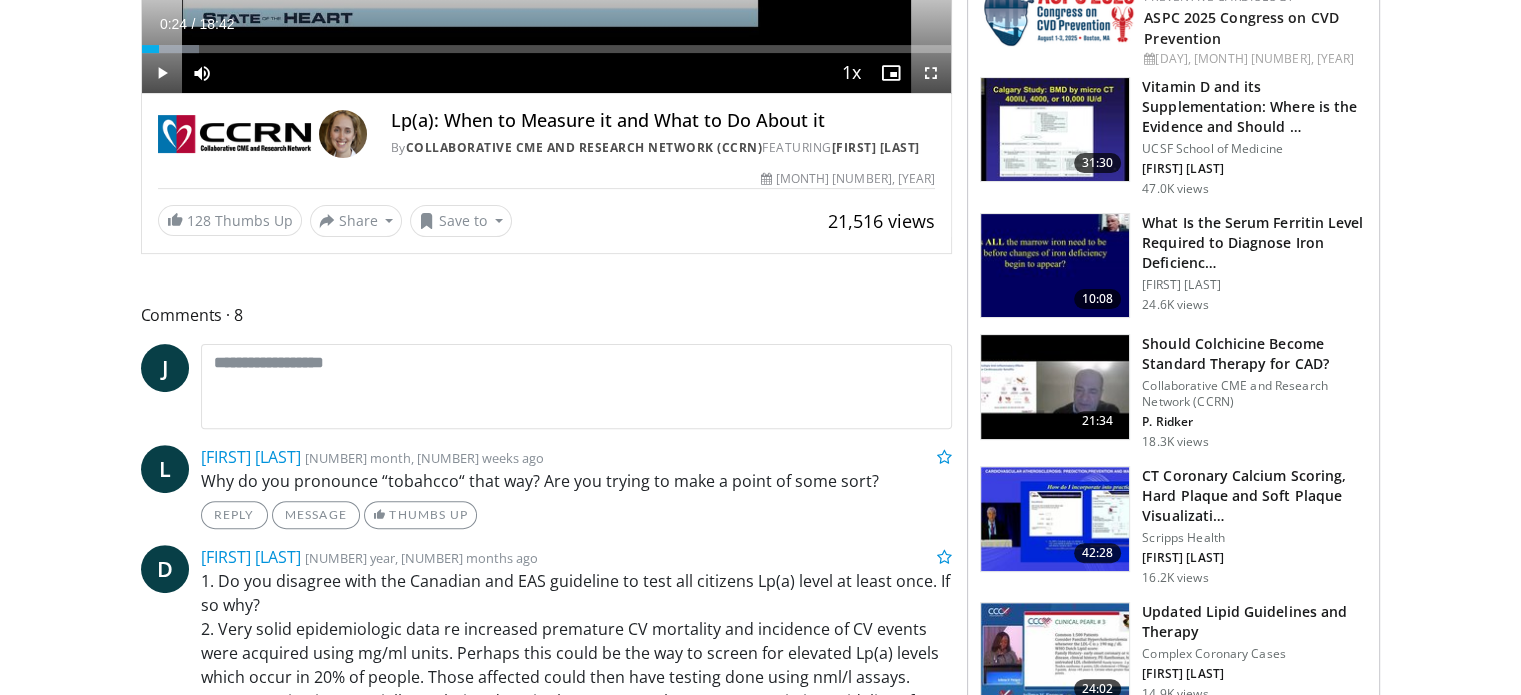 scroll, scrollTop: 580, scrollLeft: 0, axis: vertical 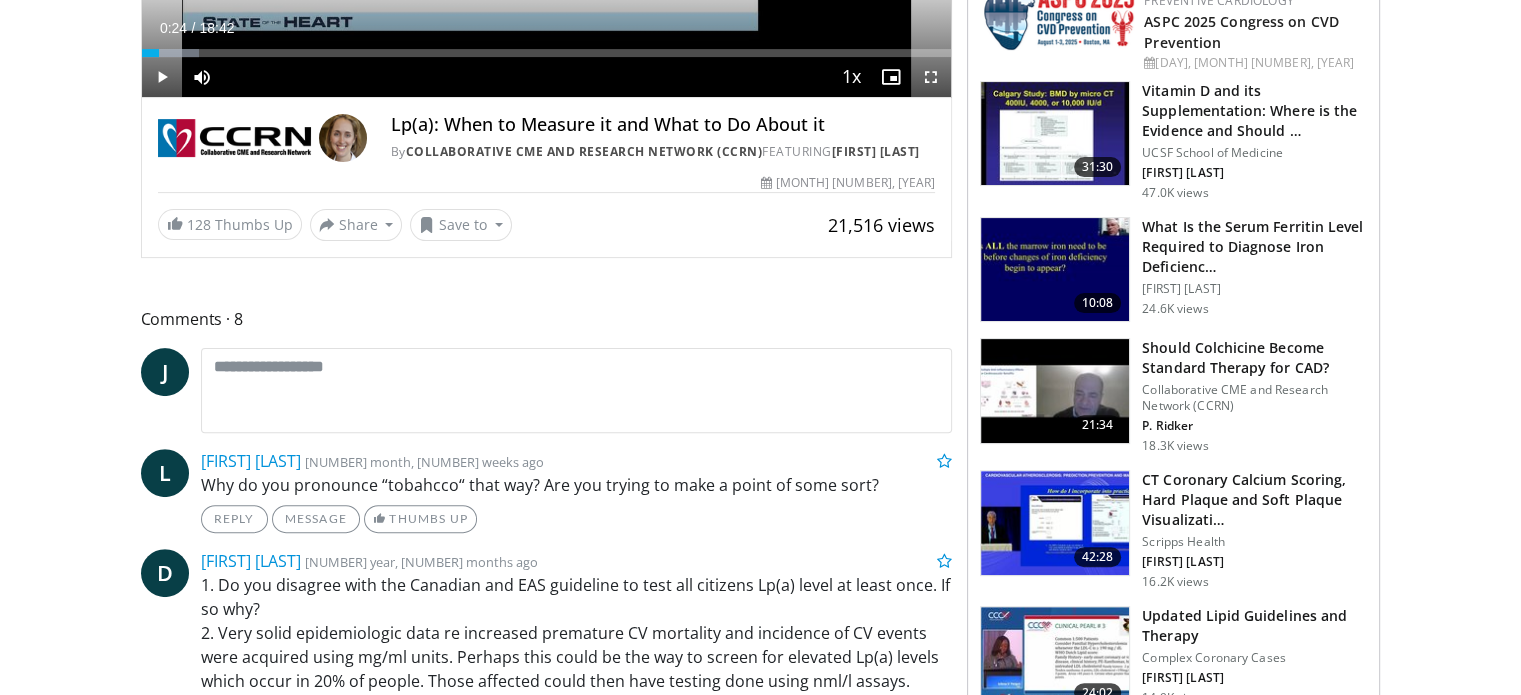 click at bounding box center (1055, 134) 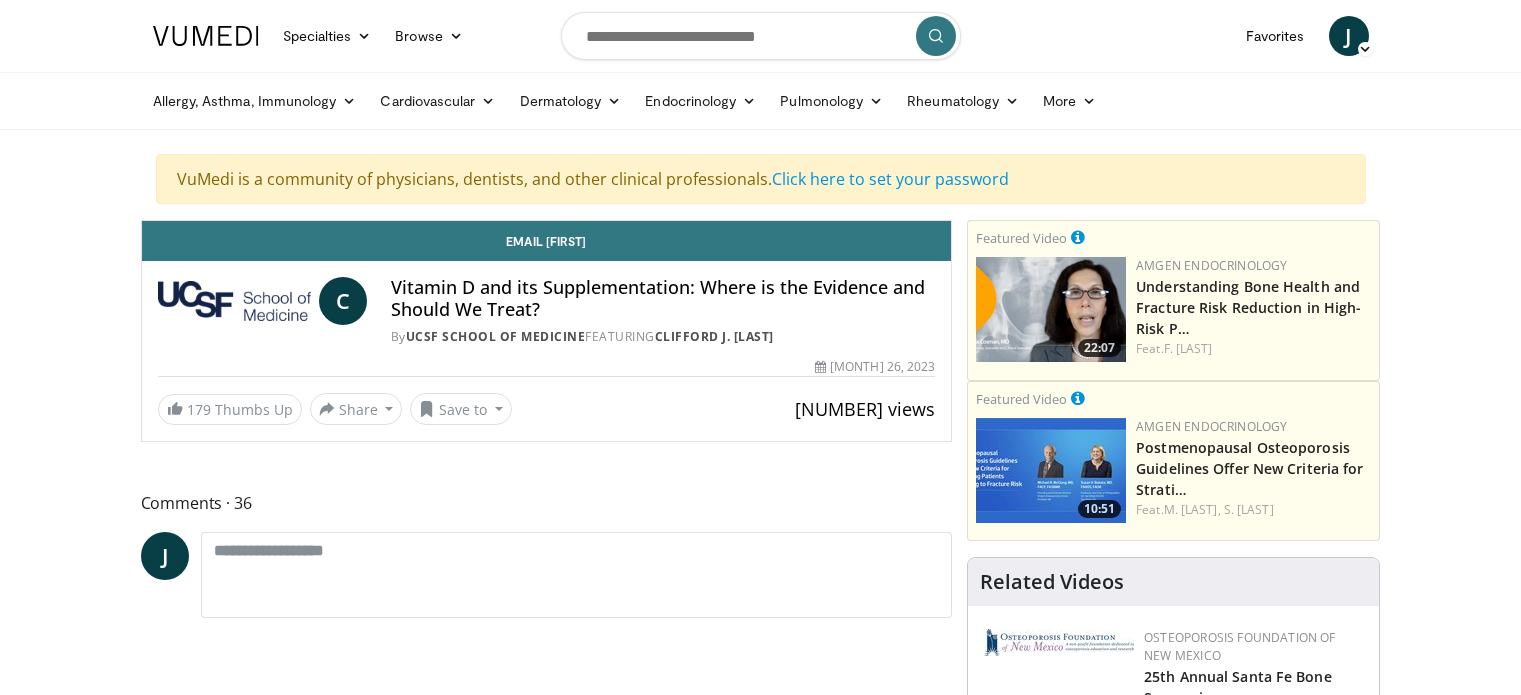 scroll, scrollTop: 0, scrollLeft: 0, axis: both 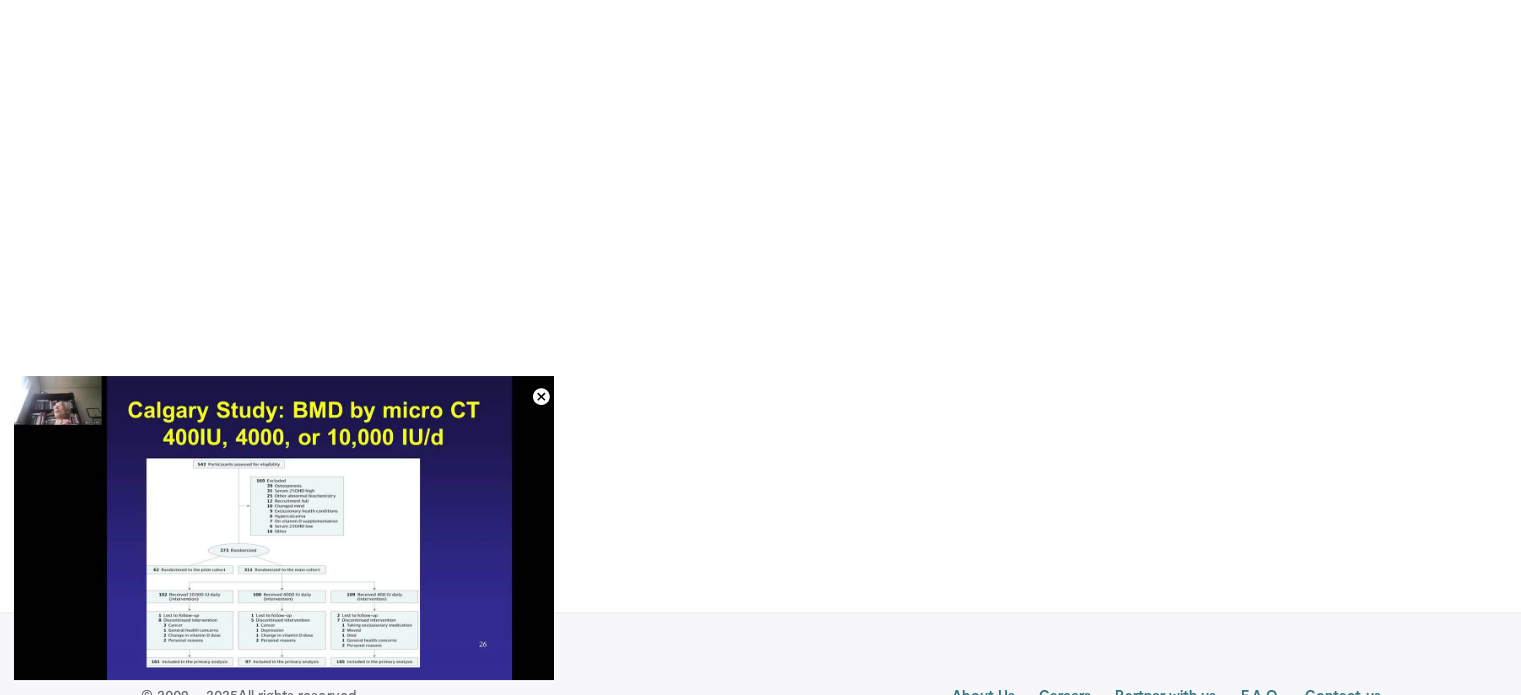 click on "H
Hema Padmanabhan    2 days, 6 hours ago
A recent study showed asthma patients are chronically low in vitamin D and vitamin D supplement helps in alleviating symptoms and acute events.
Reply
Message
Thumbs Up
S
Stephen Mandaro    2 days, 10 hours ago
Reply" at bounding box center [547, -4187] 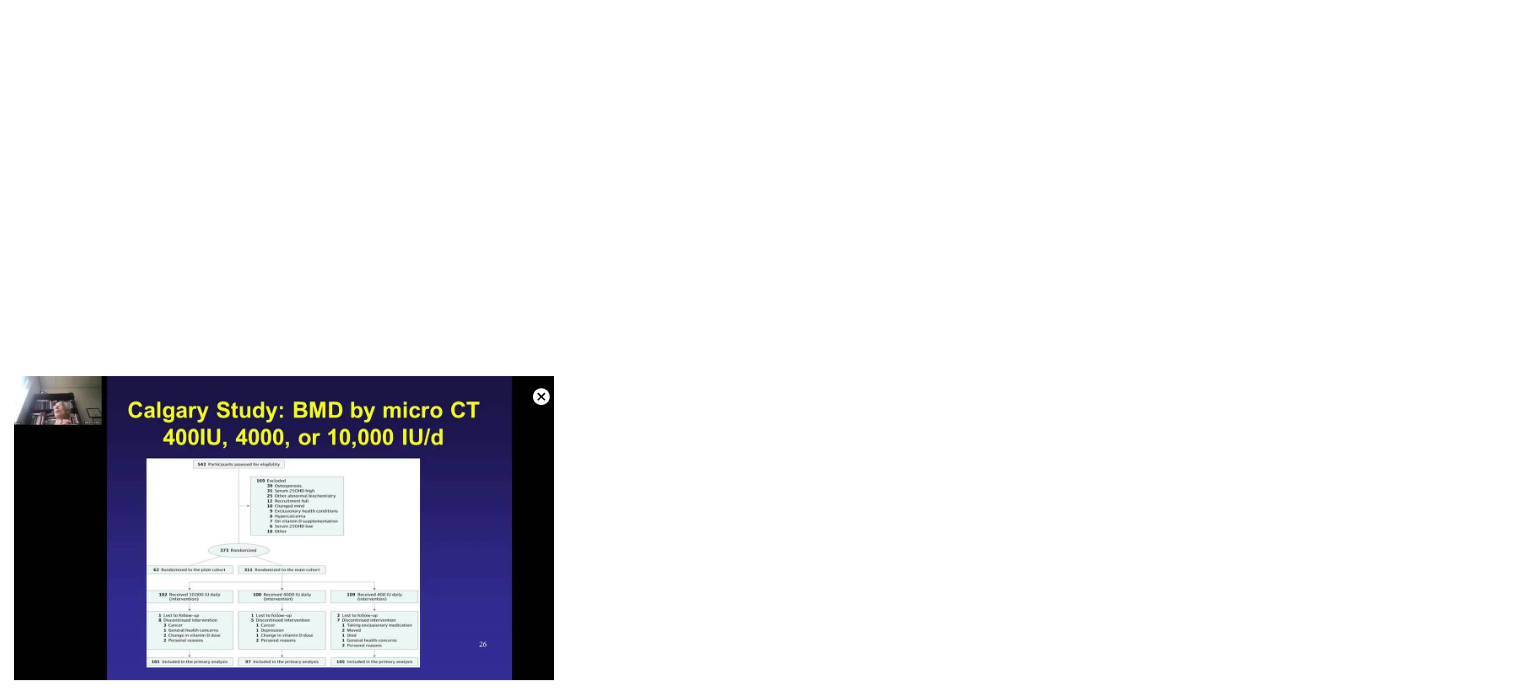 scroll, scrollTop: 7713, scrollLeft: 0, axis: vertical 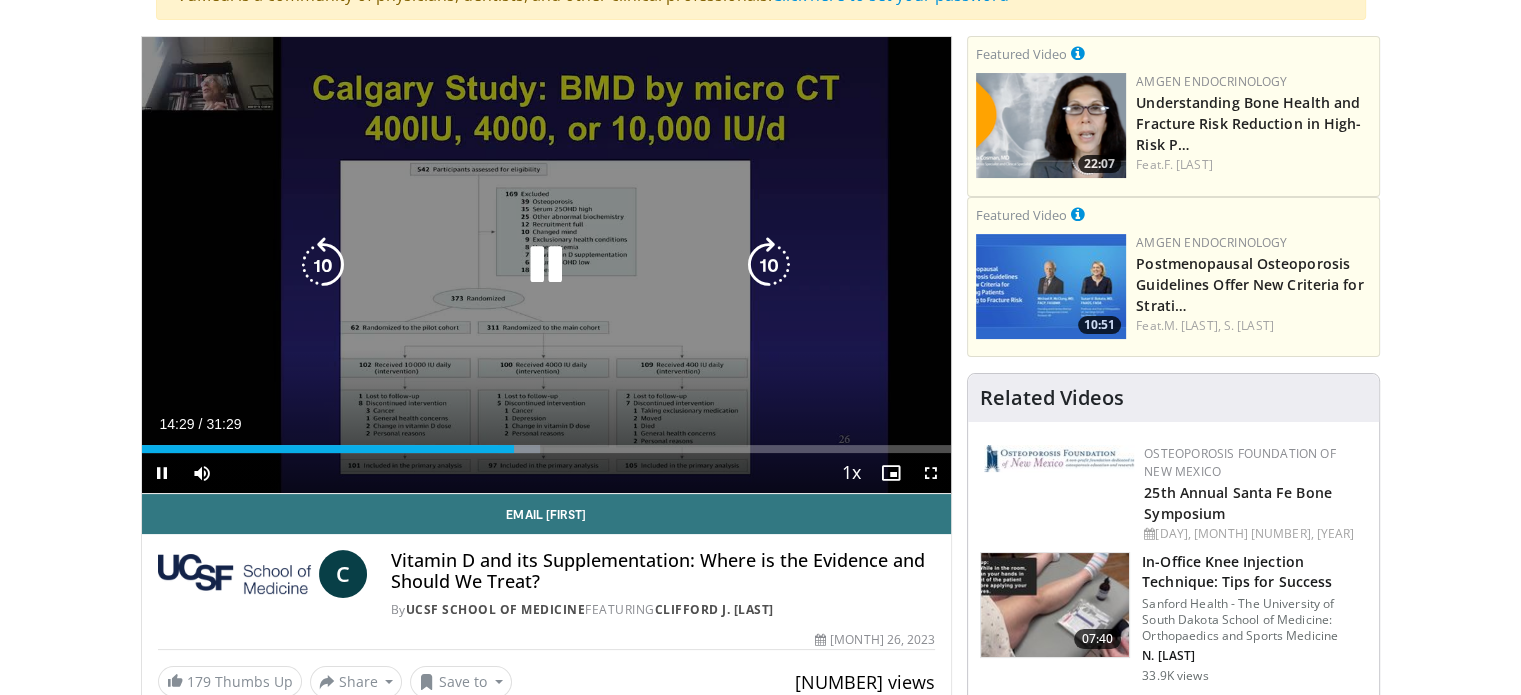 click on "10 seconds
Tap to unmute" at bounding box center [547, 265] 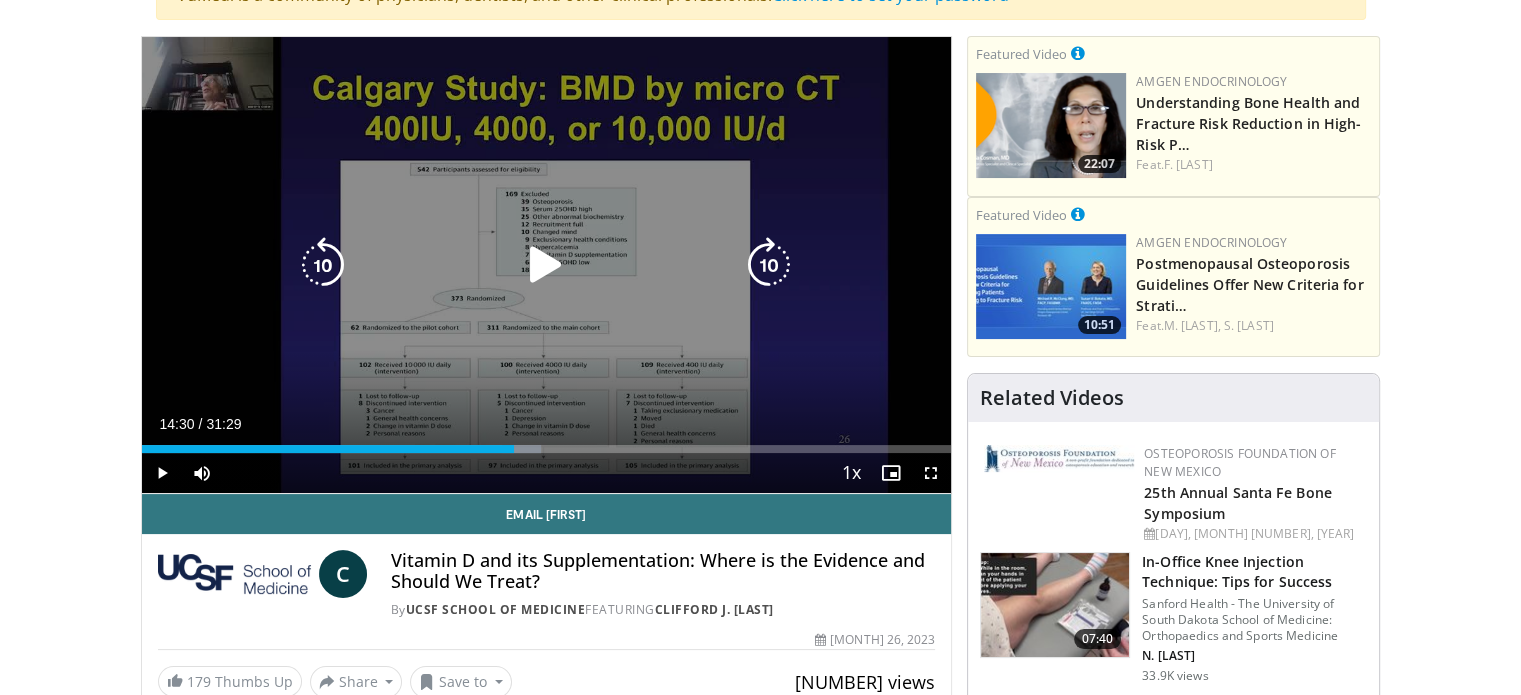 click on "10 seconds
Tap to unmute" at bounding box center [547, 265] 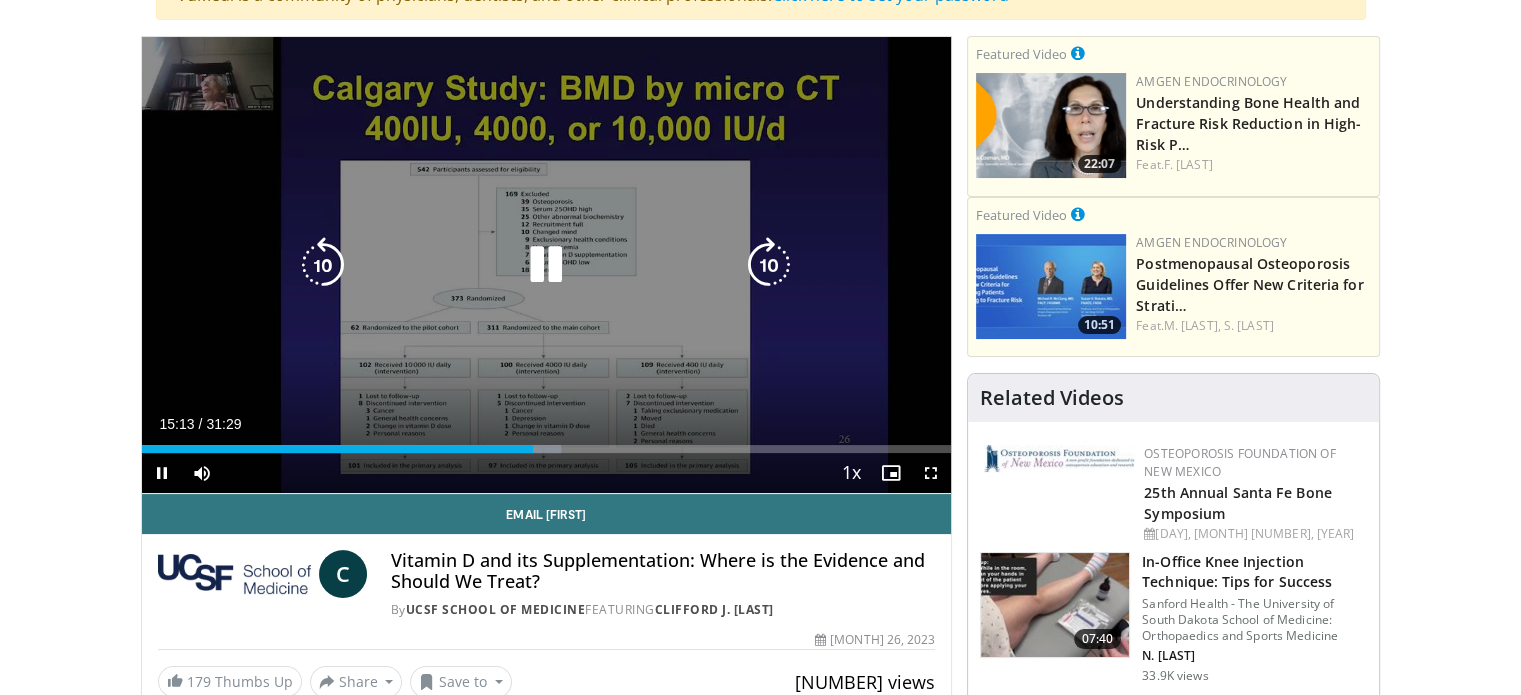 drag, startPoint x: 170, startPoint y: 422, endPoint x: 170, endPoint y: 407, distance: 15 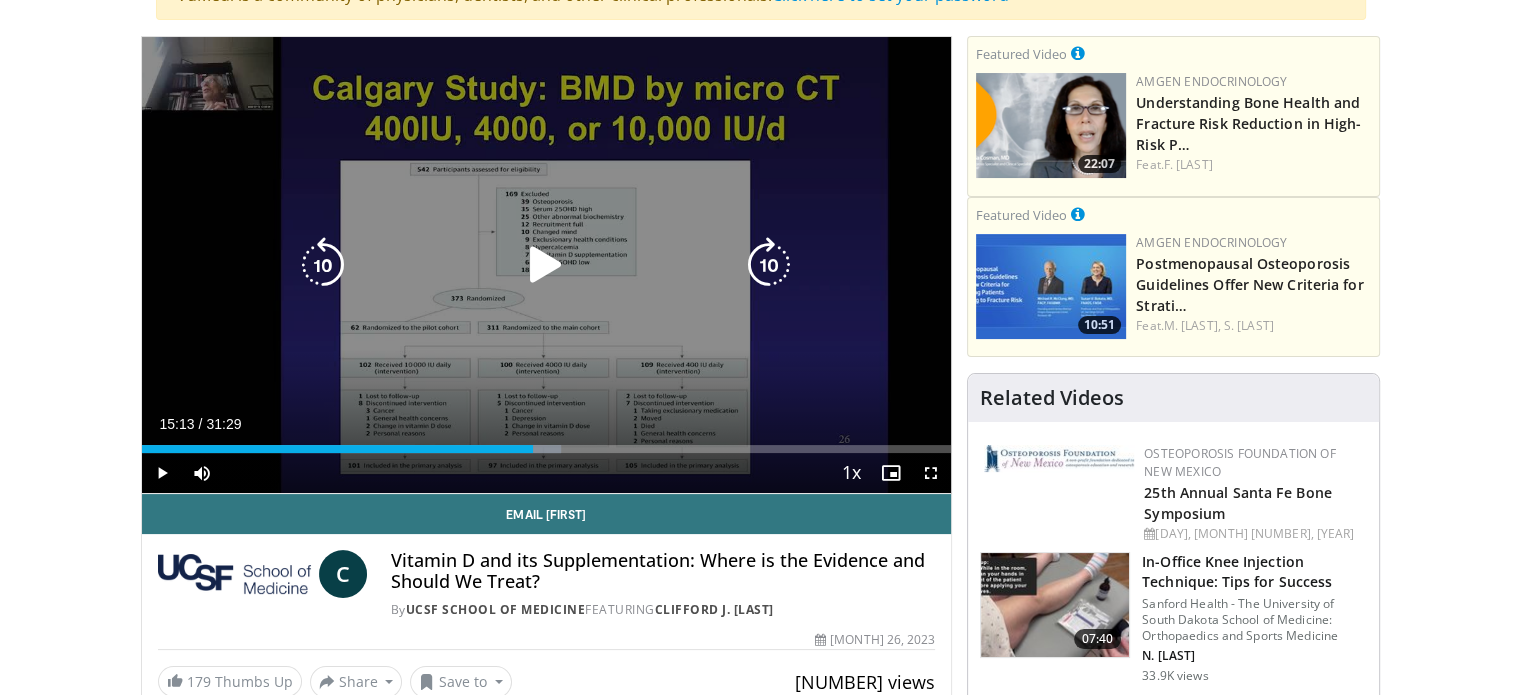 click on "10 seconds
Tap to unmute" at bounding box center (547, 265) 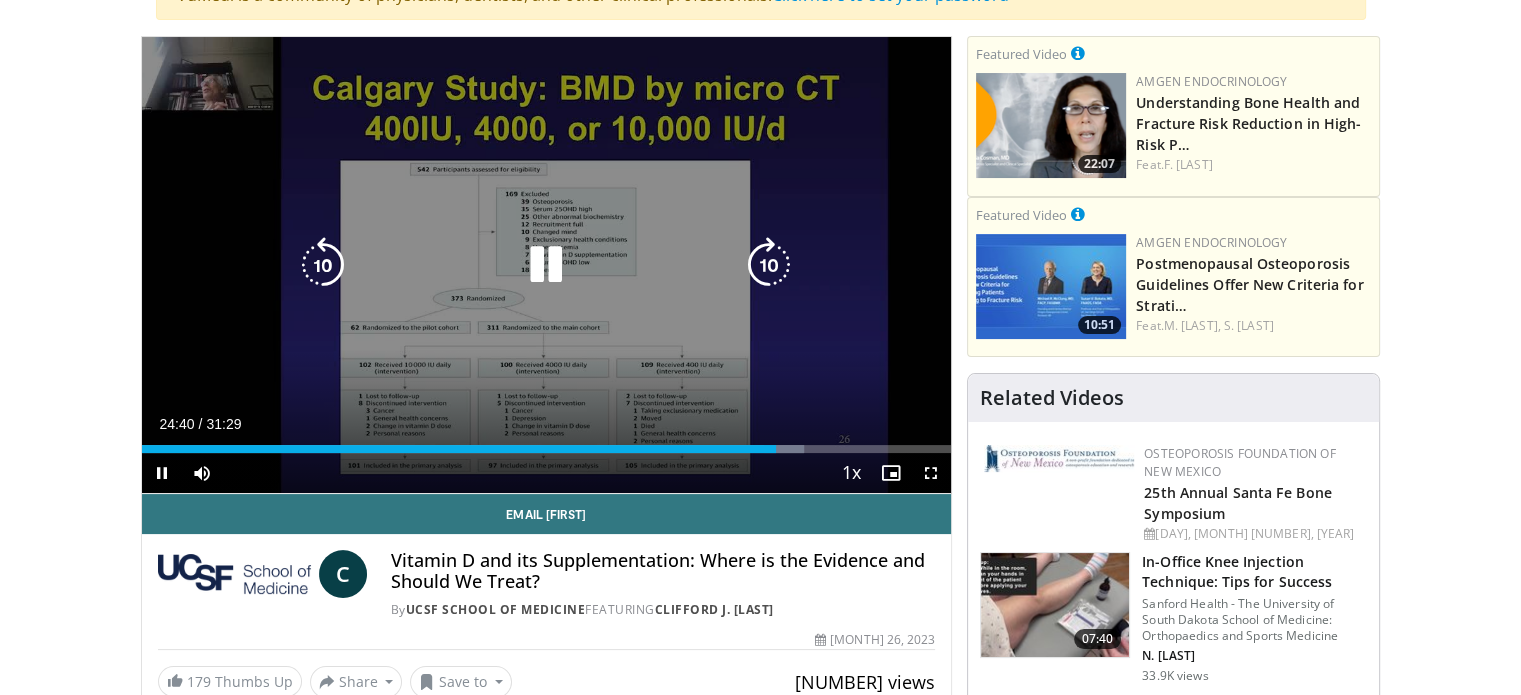 click on "10 seconds
Tap to unmute" at bounding box center [547, 265] 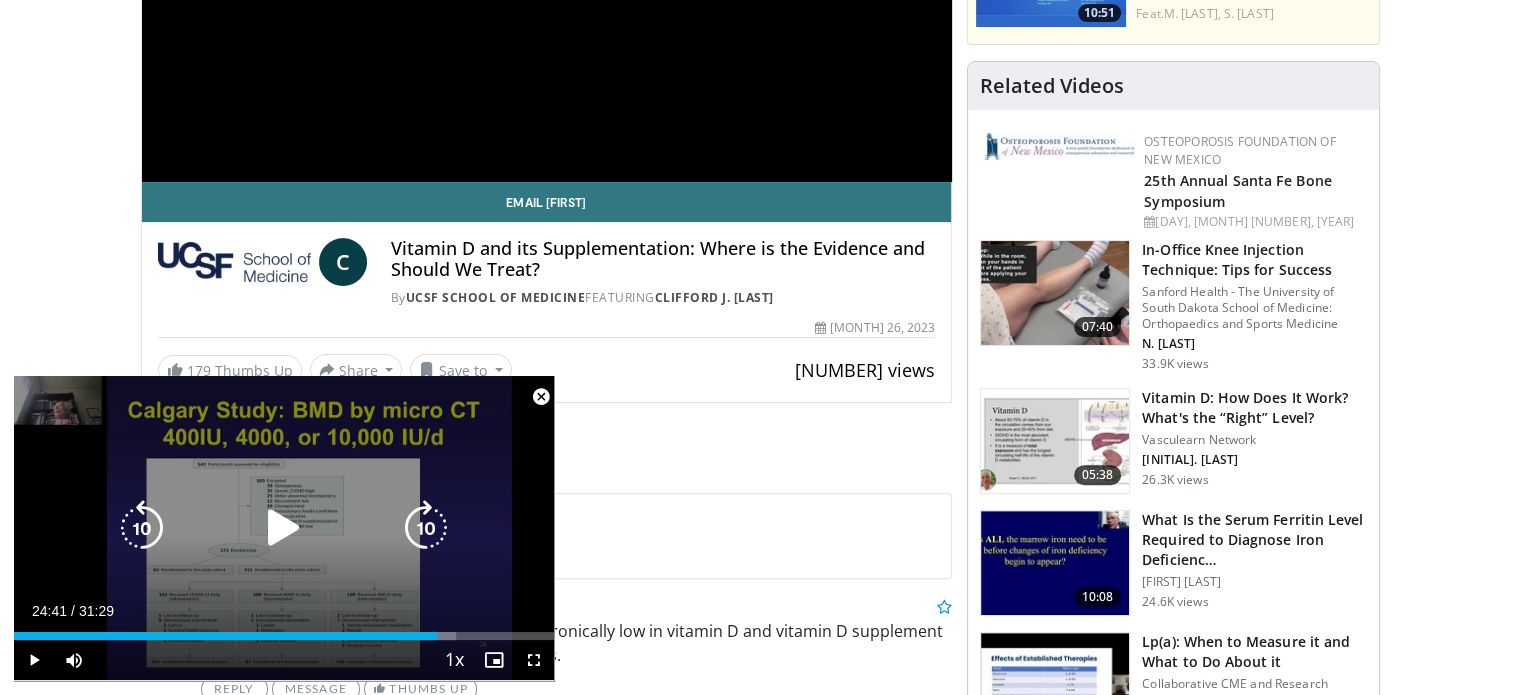scroll, scrollTop: 718, scrollLeft: 0, axis: vertical 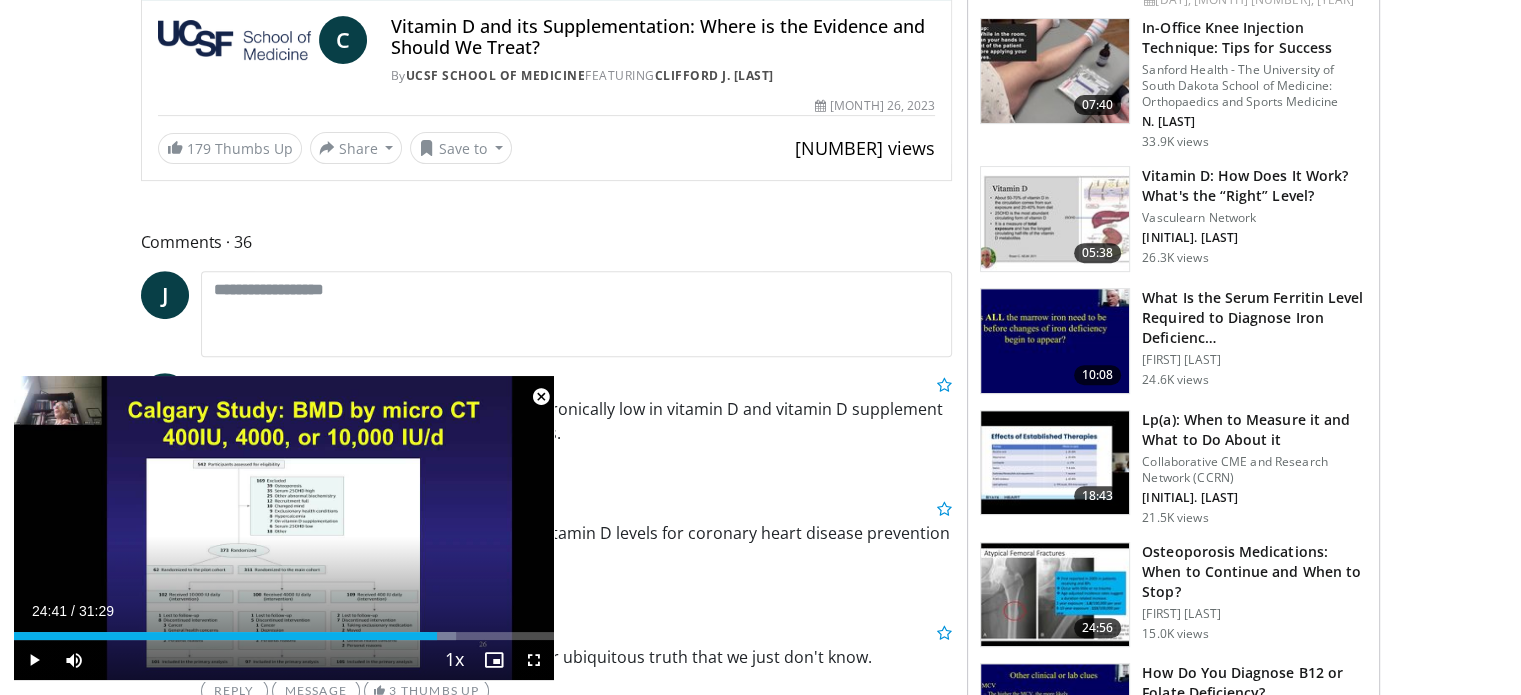 click on "Hema Padmanabhan    2 days, 6 hours ago" at bounding box center [577, 385] 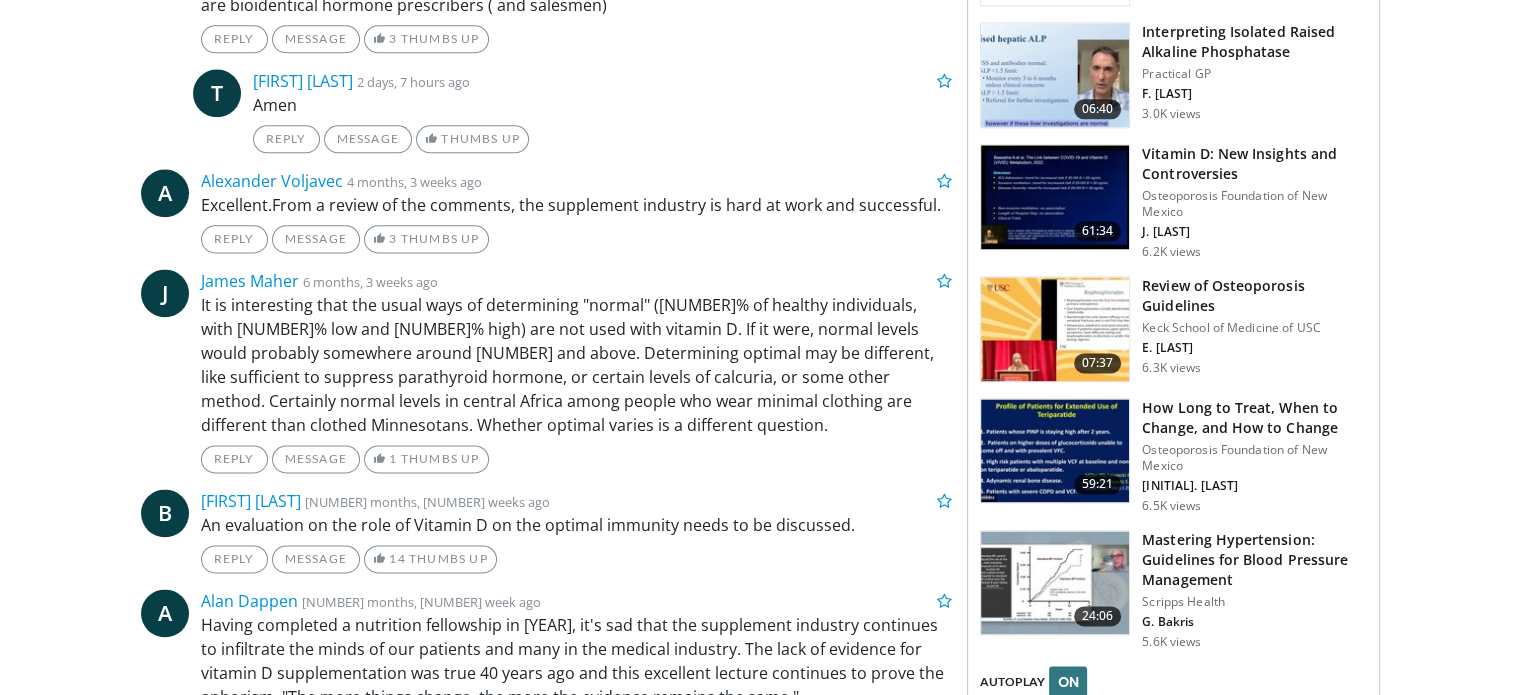 scroll, scrollTop: 2617, scrollLeft: 0, axis: vertical 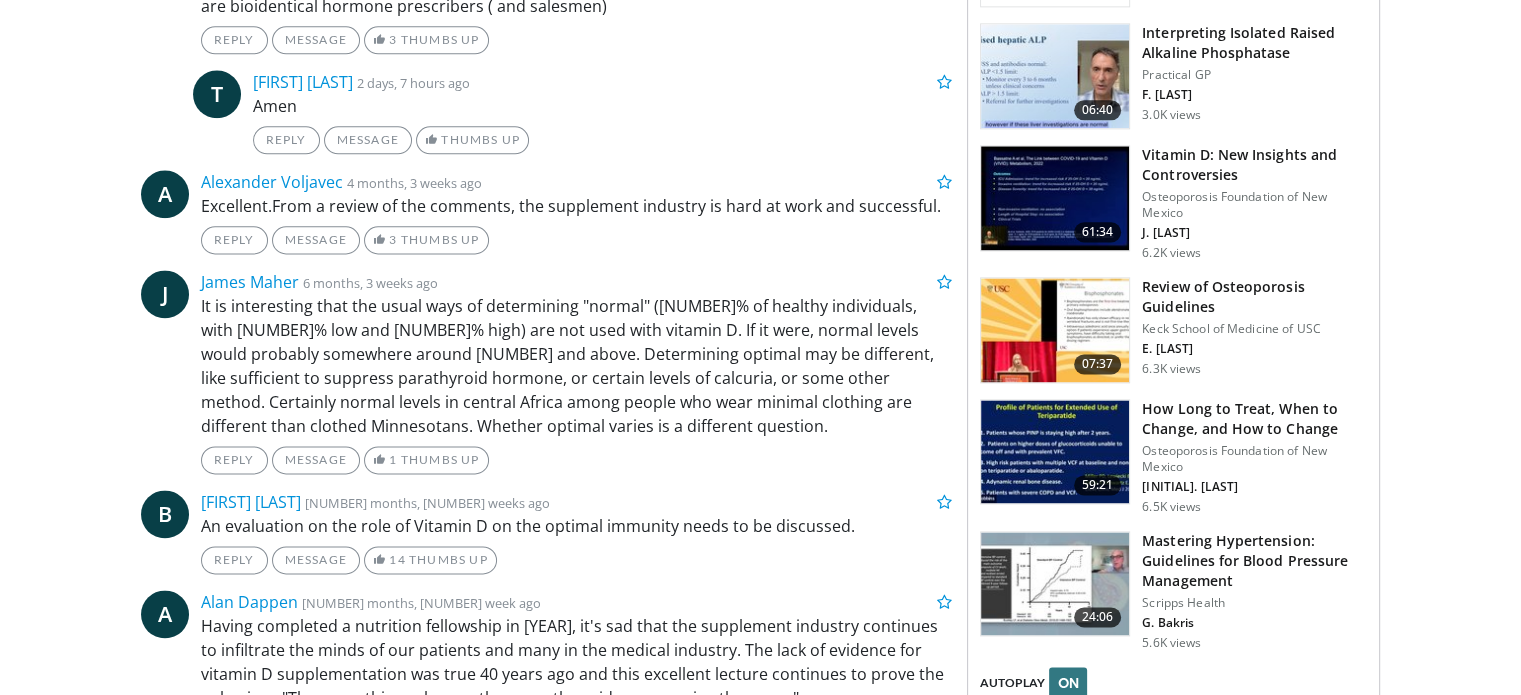 click on "Milton Mills" at bounding box center (244, -358) 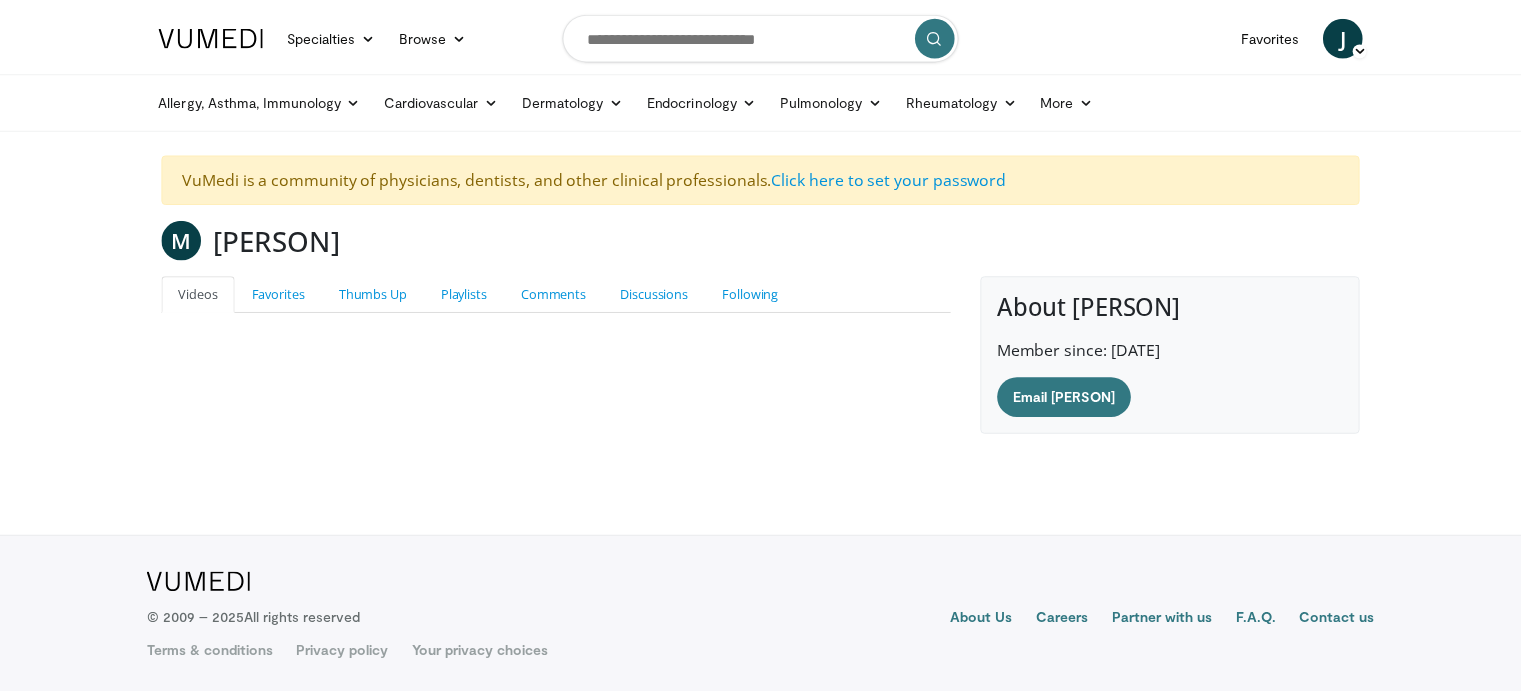 scroll, scrollTop: 0, scrollLeft: 0, axis: both 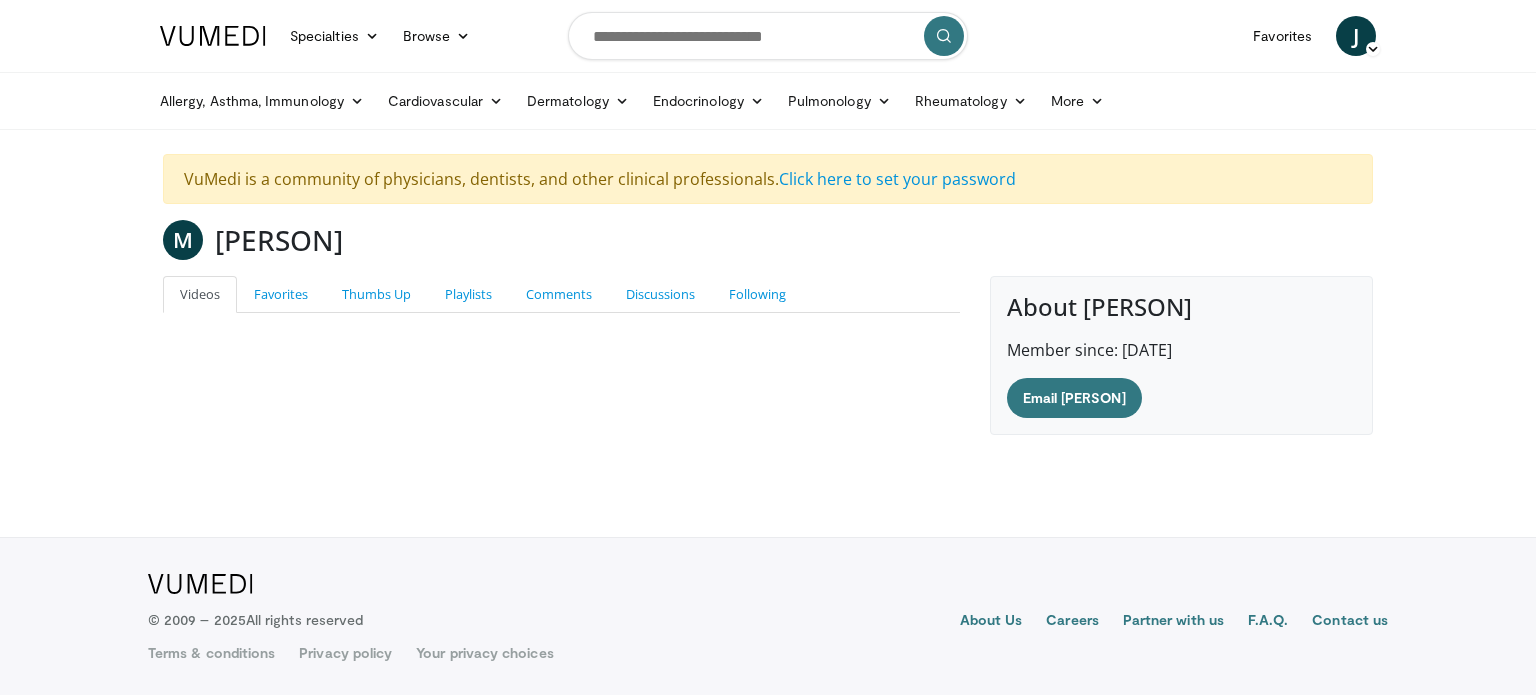 click on "Videos" at bounding box center [200, 294] 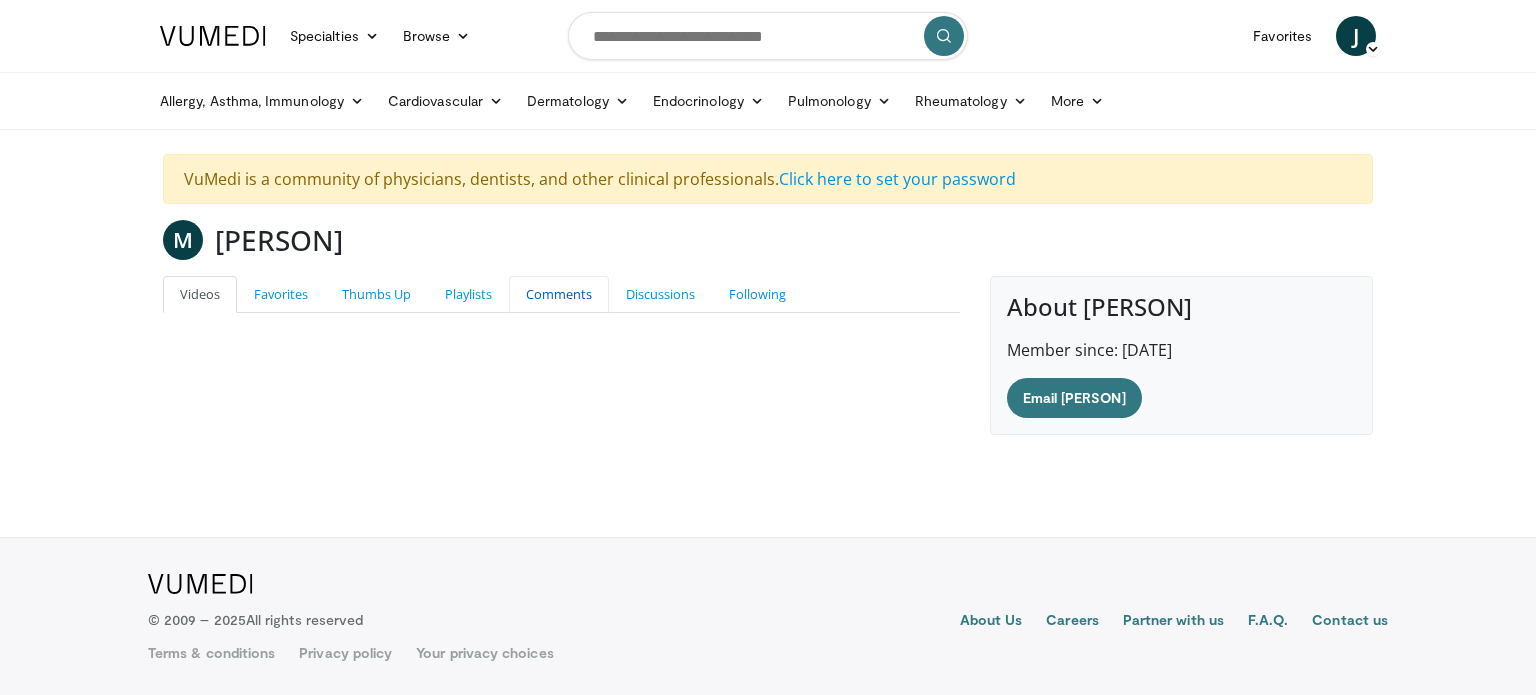 click on "Comments" at bounding box center (559, 294) 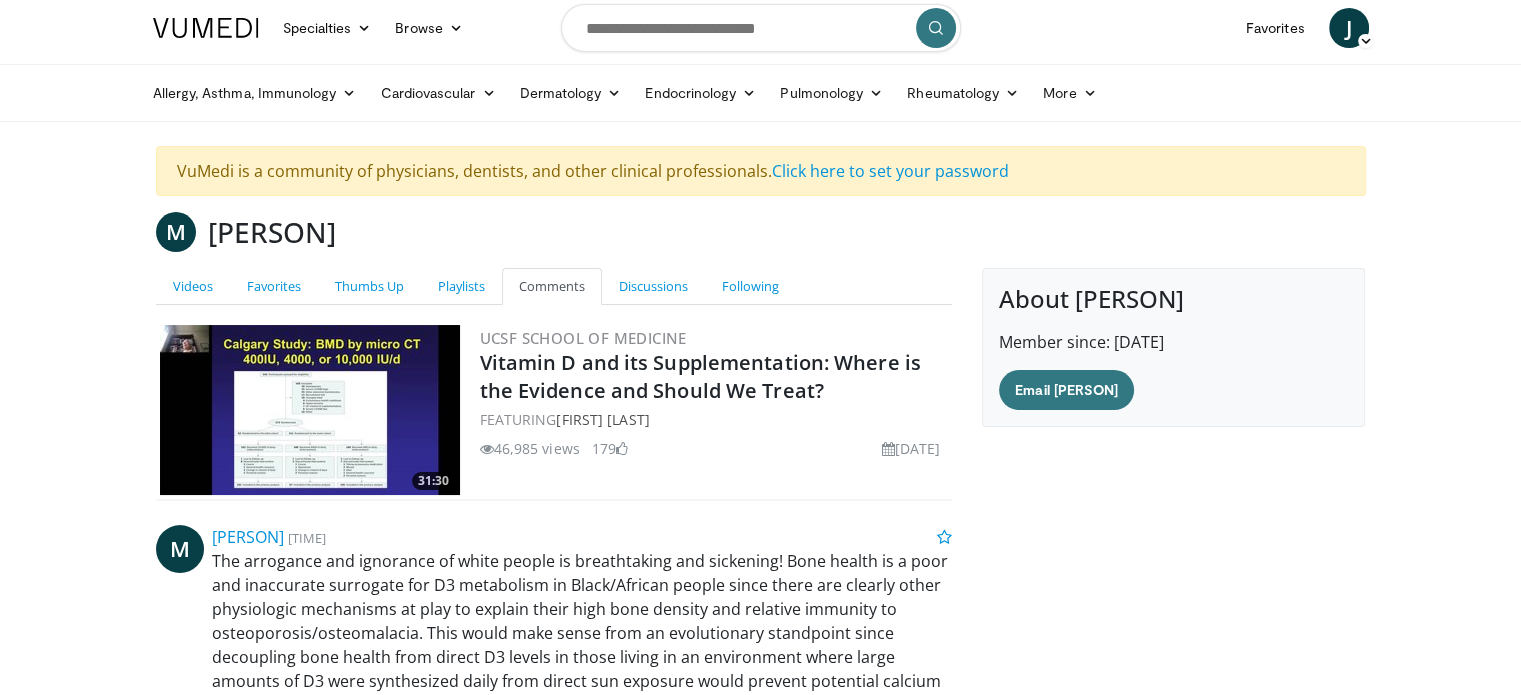 scroll, scrollTop: 0, scrollLeft: 0, axis: both 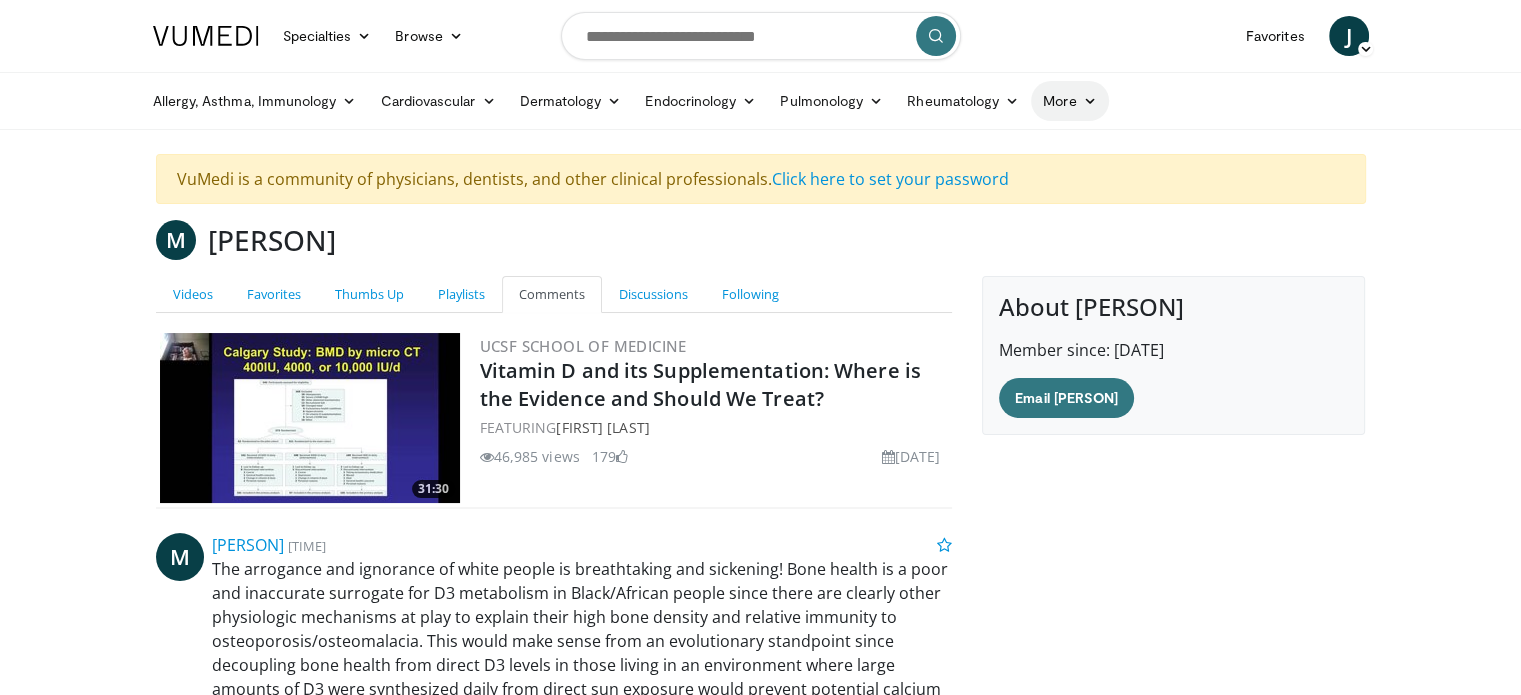 click on "More" at bounding box center (1069, 101) 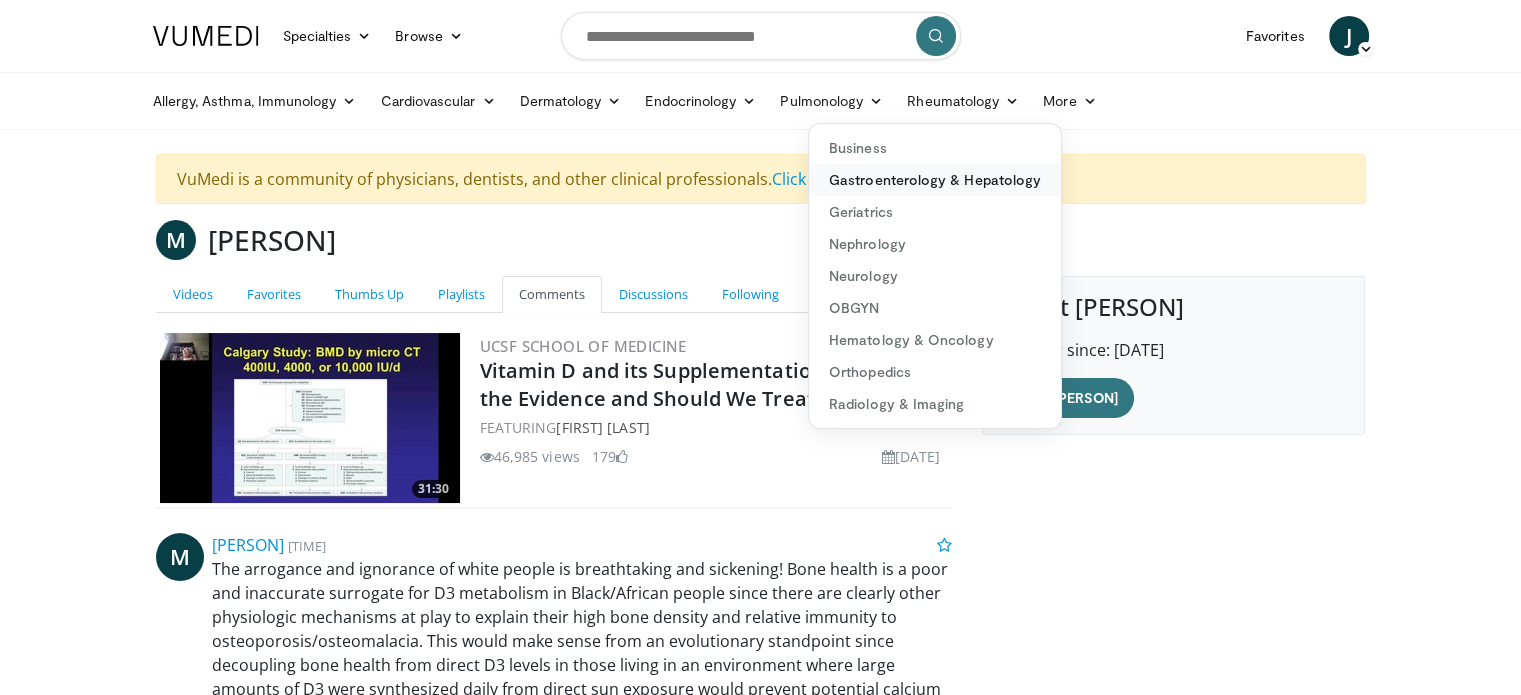 click on "Gastroenterology & Hepatology" at bounding box center (935, 180) 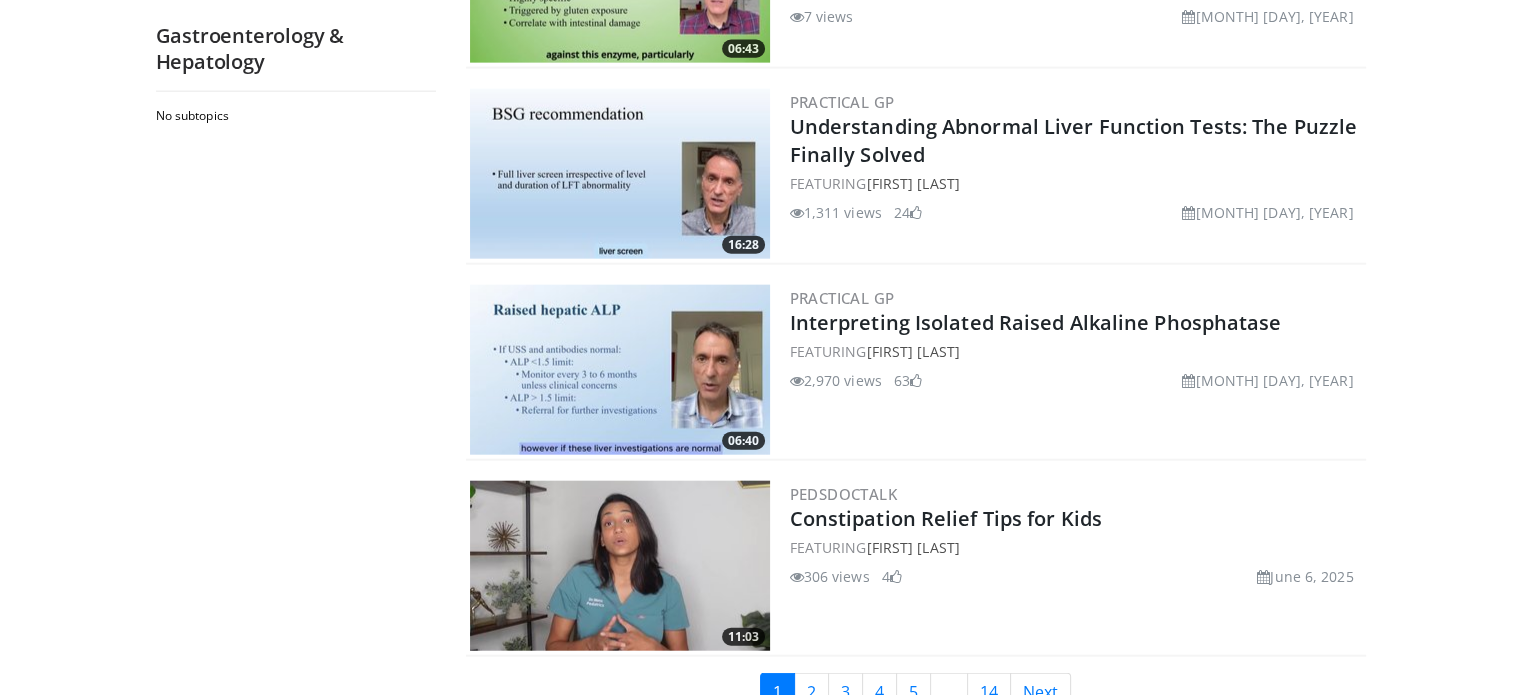 scroll, scrollTop: 4714, scrollLeft: 0, axis: vertical 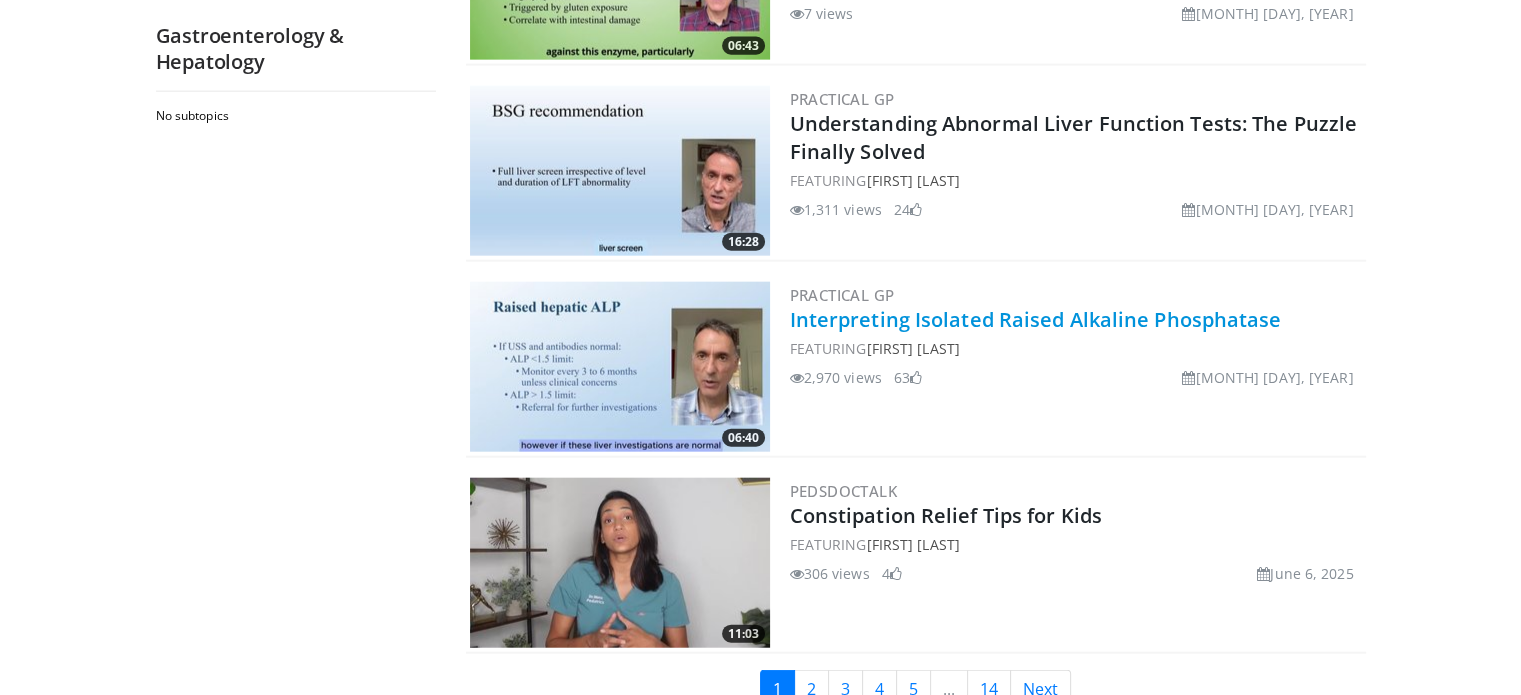 click on "Interpreting Isolated Raised Alkaline Phosphatase" at bounding box center (1036, 319) 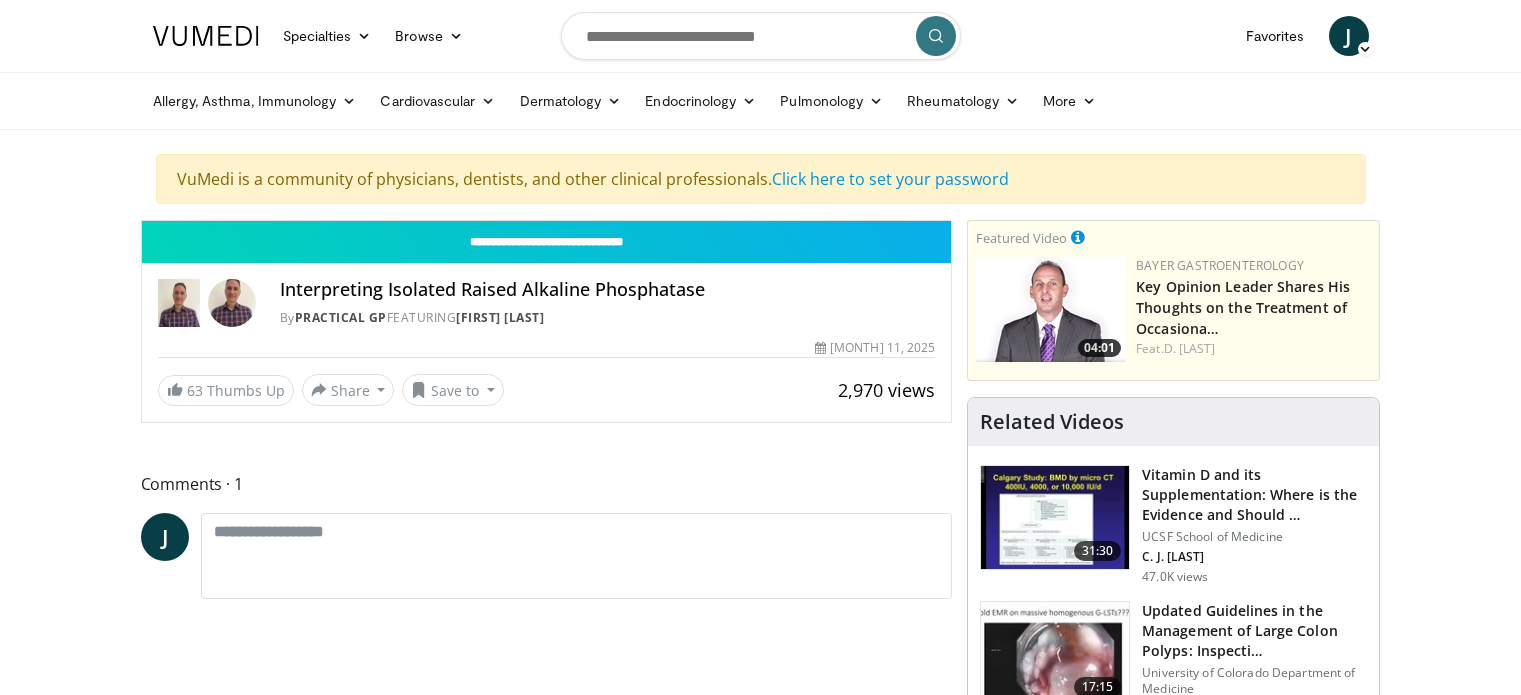 scroll, scrollTop: 0, scrollLeft: 0, axis: both 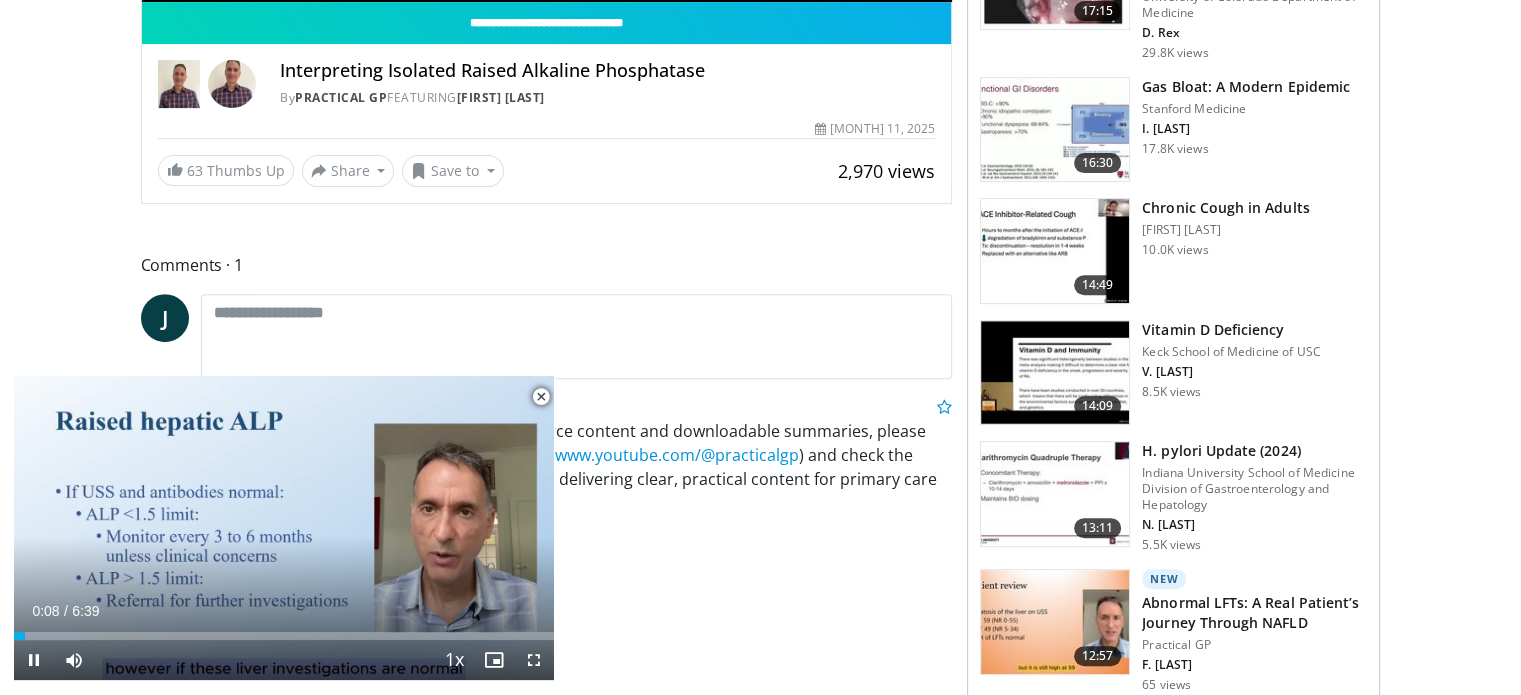 click at bounding box center [541, 397] 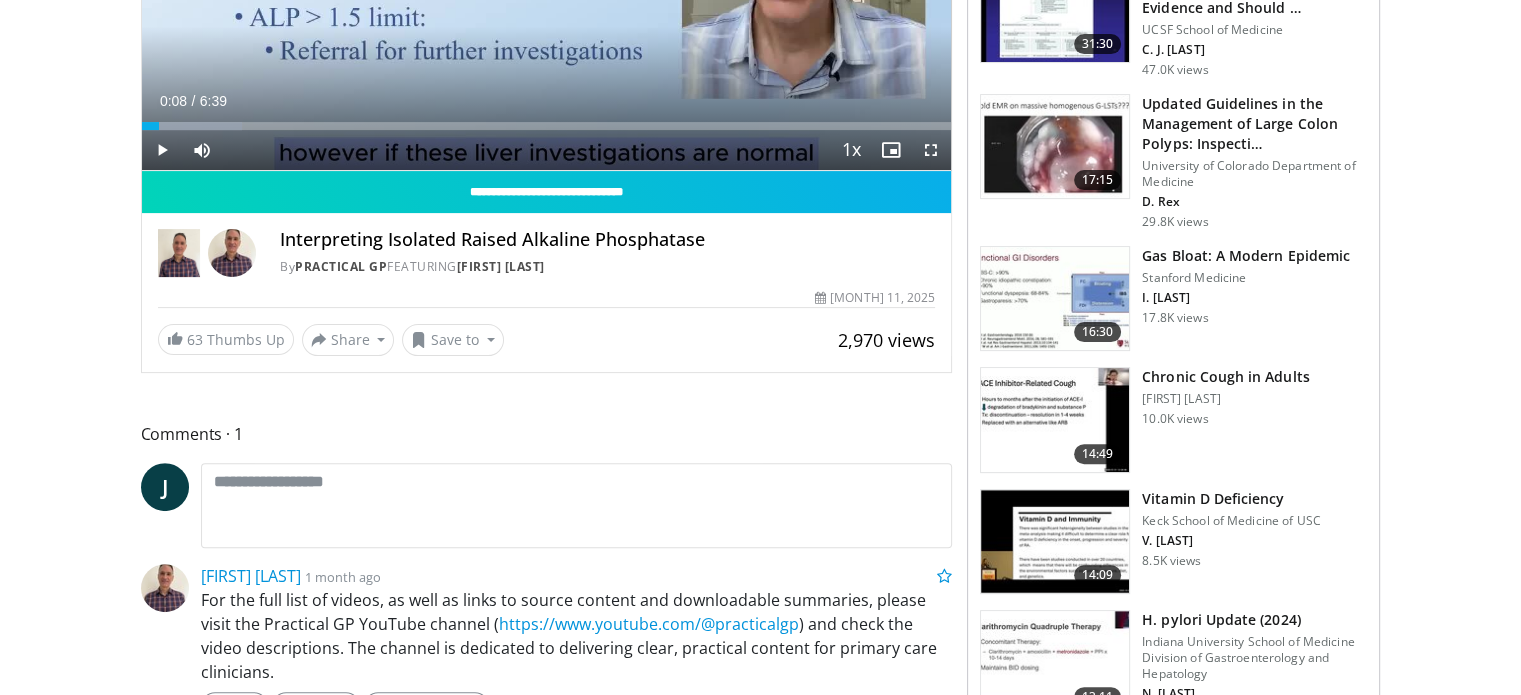 scroll, scrollTop: 504, scrollLeft: 0, axis: vertical 